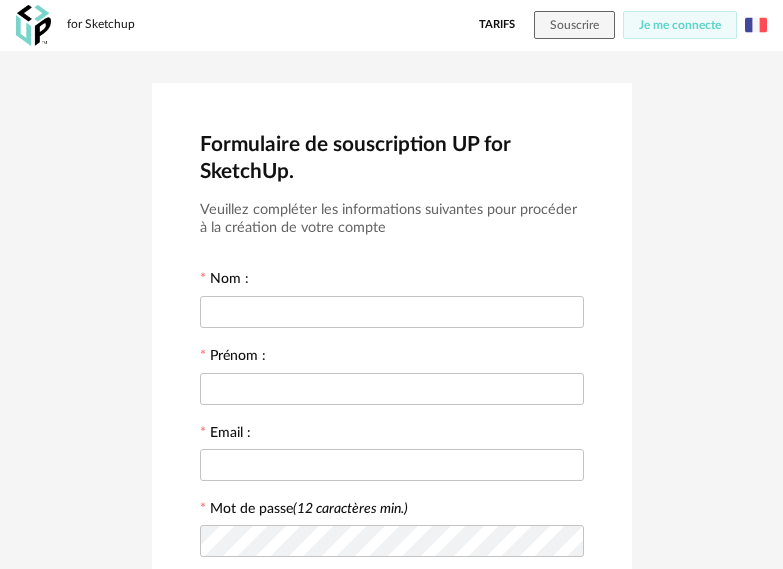 scroll, scrollTop: 0, scrollLeft: 0, axis: both 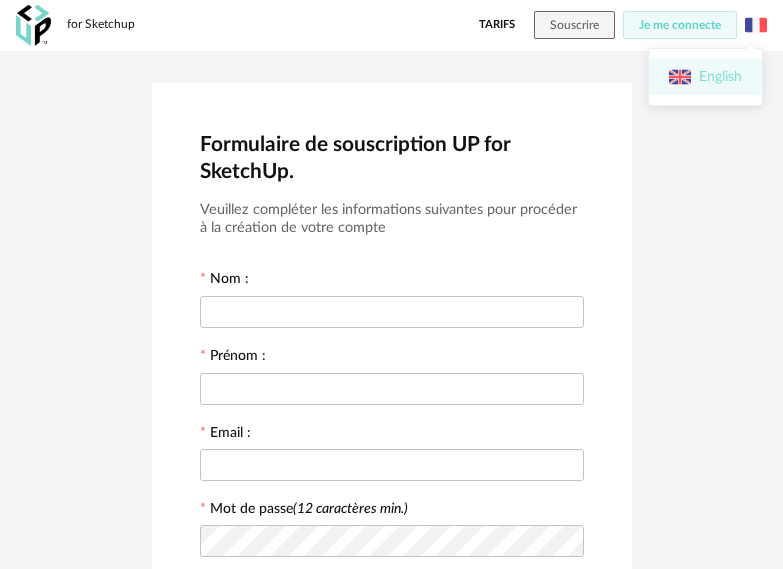 click on "English" at bounding box center [705, 77] 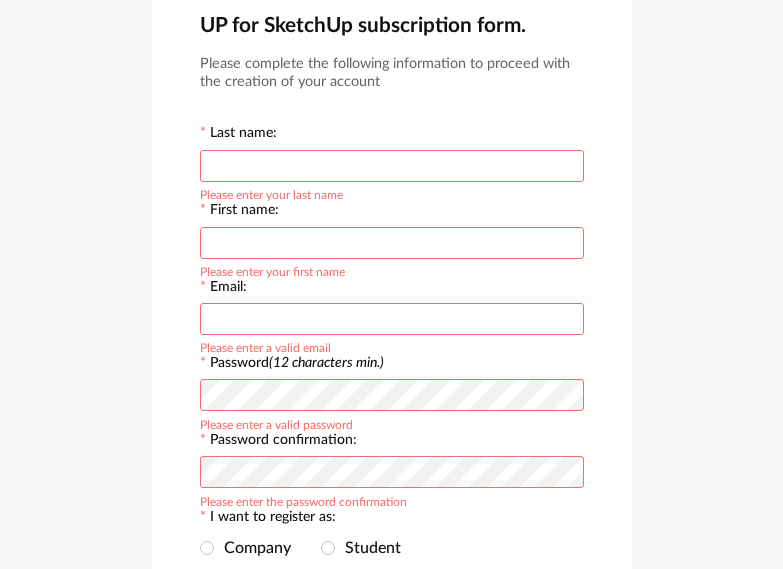 scroll, scrollTop: 0, scrollLeft: 0, axis: both 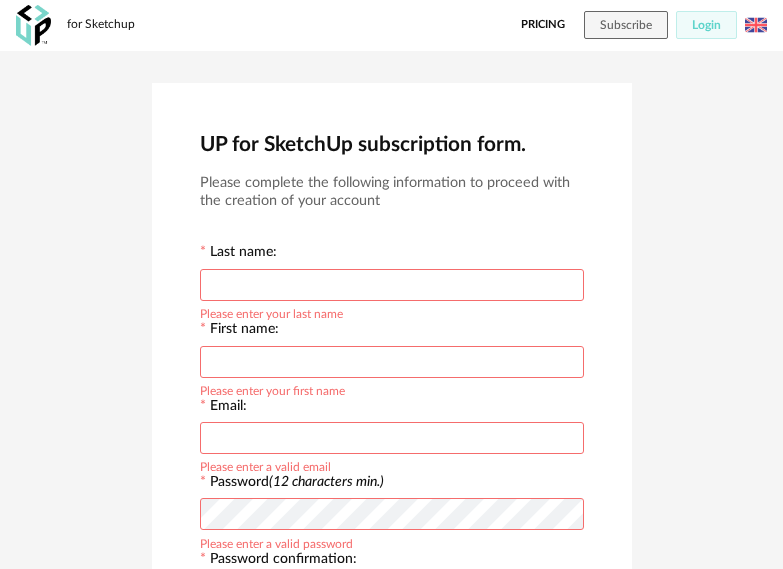 click at bounding box center (392, 285) 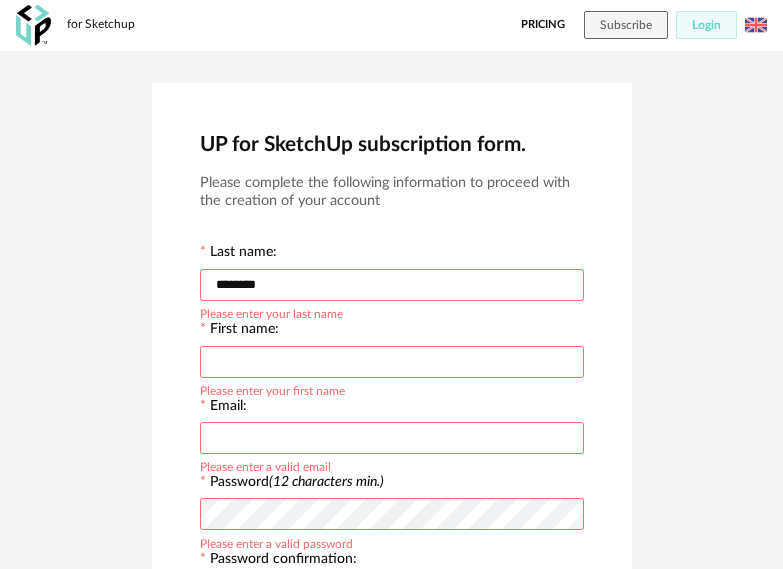 type on "*******" 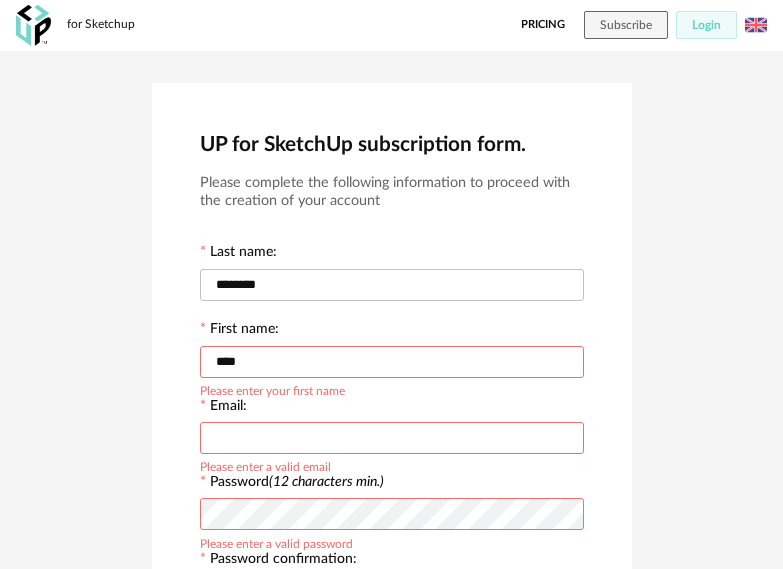 type on "****" 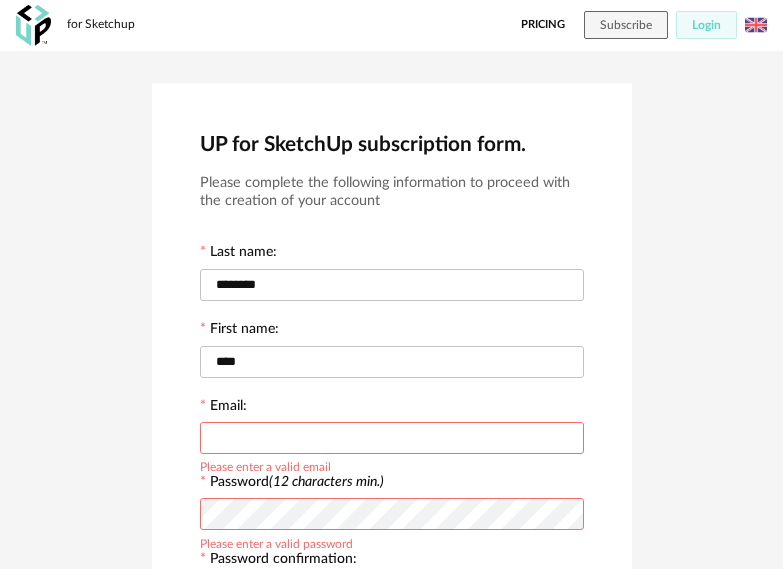 click at bounding box center [392, 438] 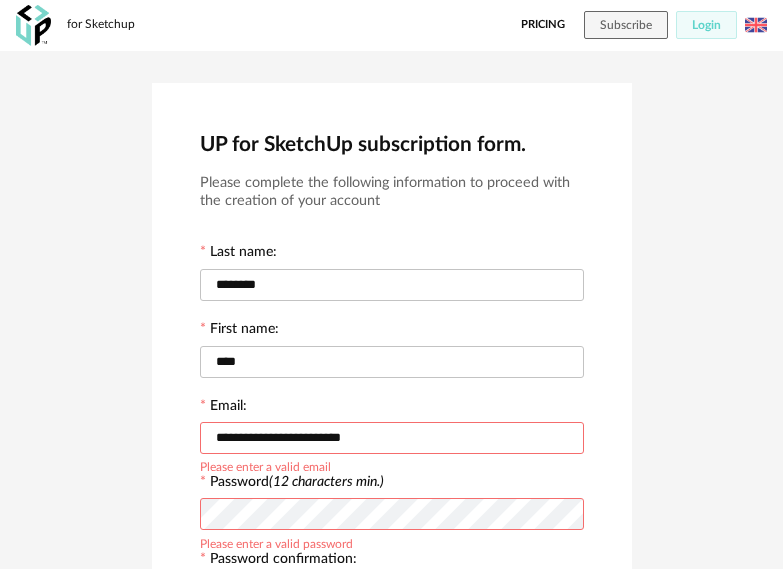 type on "**********" 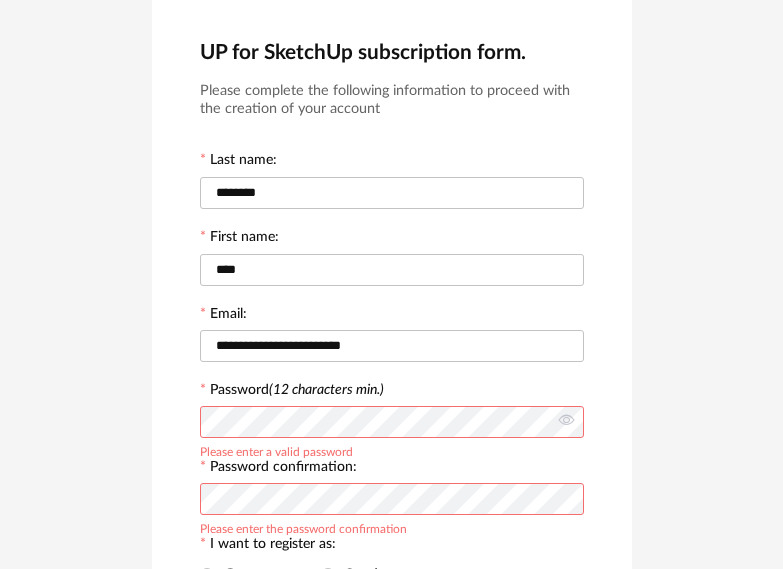 scroll, scrollTop: 100, scrollLeft: 0, axis: vertical 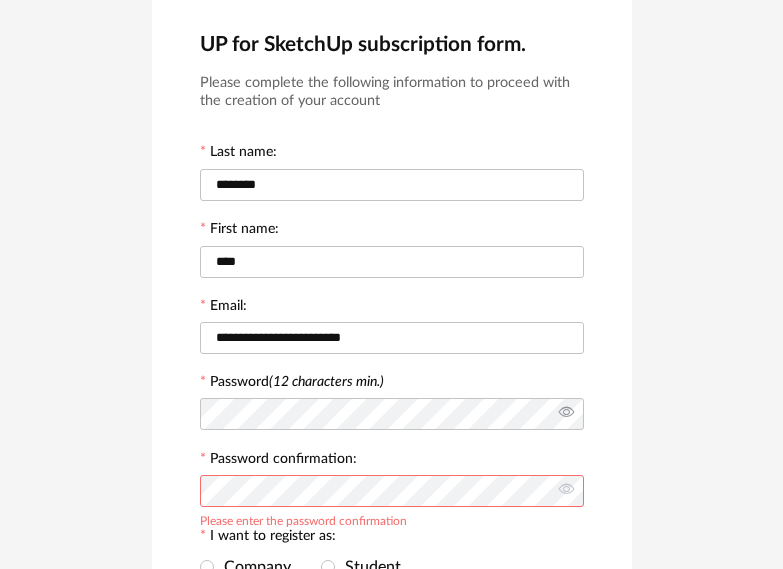 click at bounding box center [566, 414] 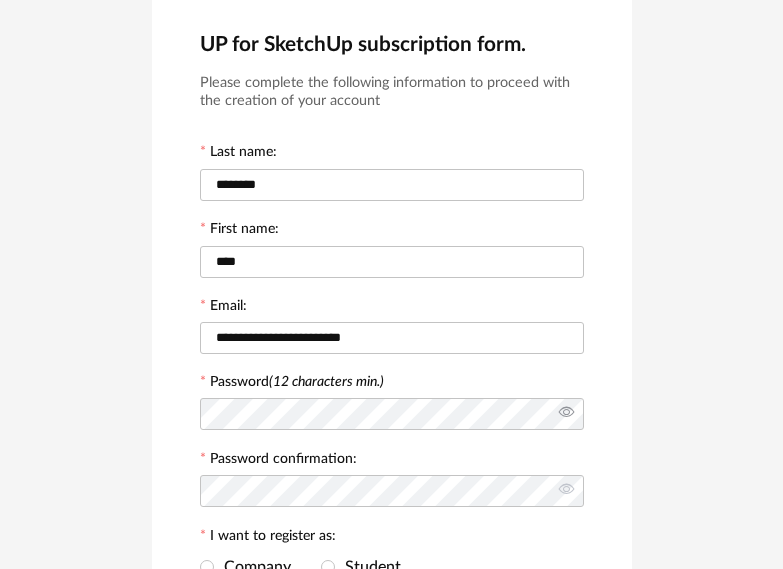 click at bounding box center [566, 414] 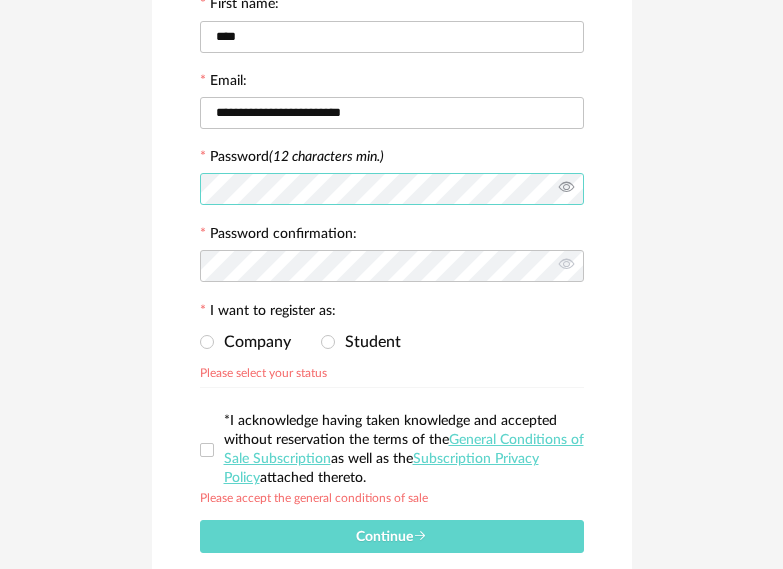 scroll, scrollTop: 400, scrollLeft: 0, axis: vertical 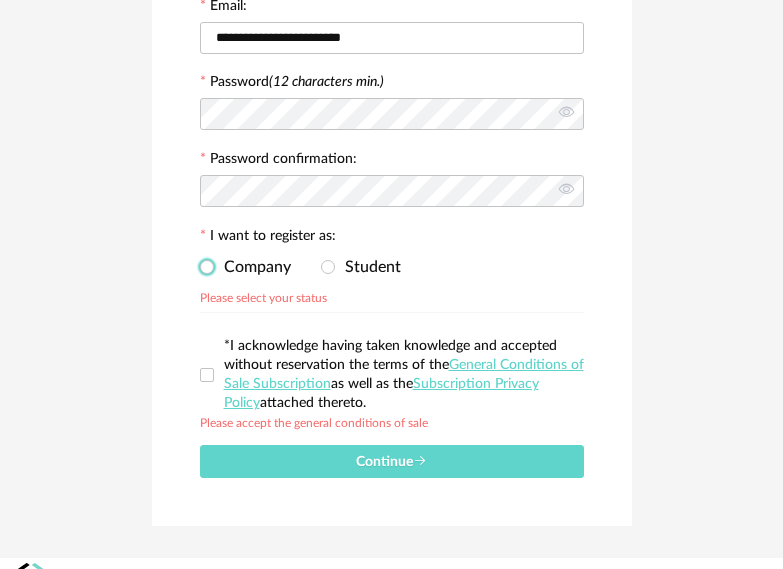 click on "Company" at bounding box center (252, 267) 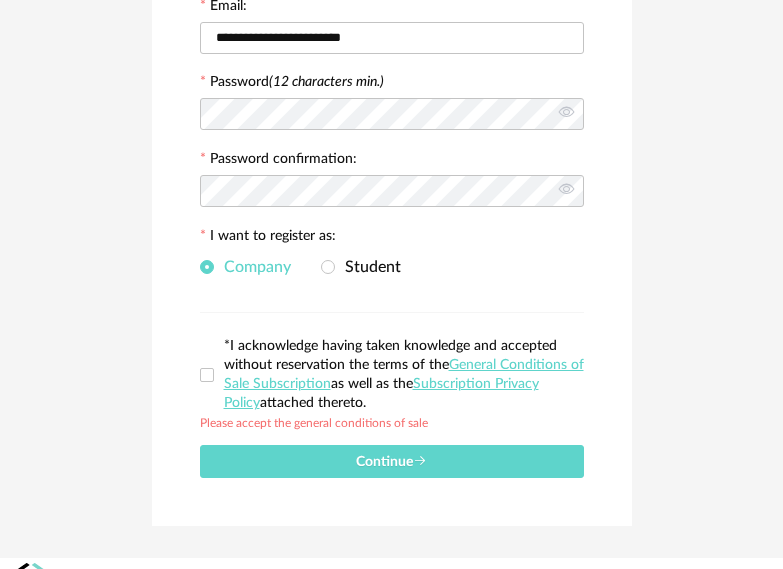 click on "*I acknowledge having taken knowledge and accepted without reservation the terms of the  General Conditions of Sale Subscription  as well as the  Subscription Privacy Policy  attached thereto." at bounding box center (392, 375) 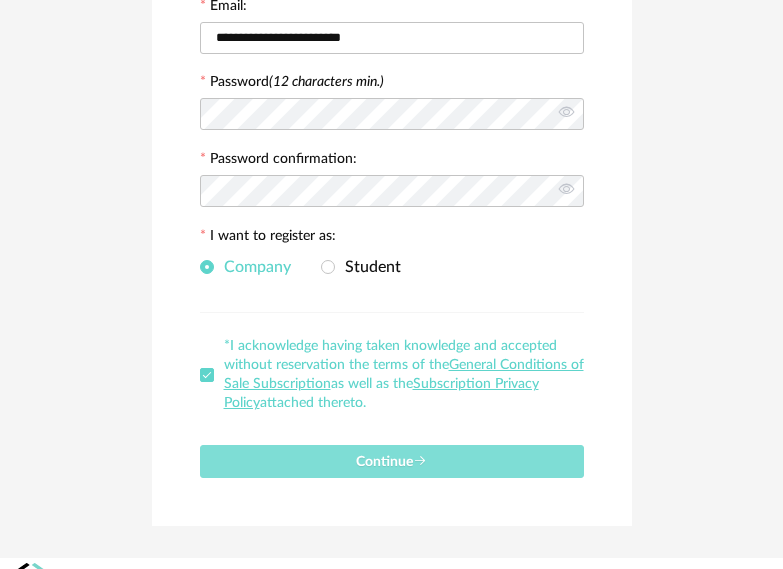 click on "Continue" at bounding box center (392, 461) 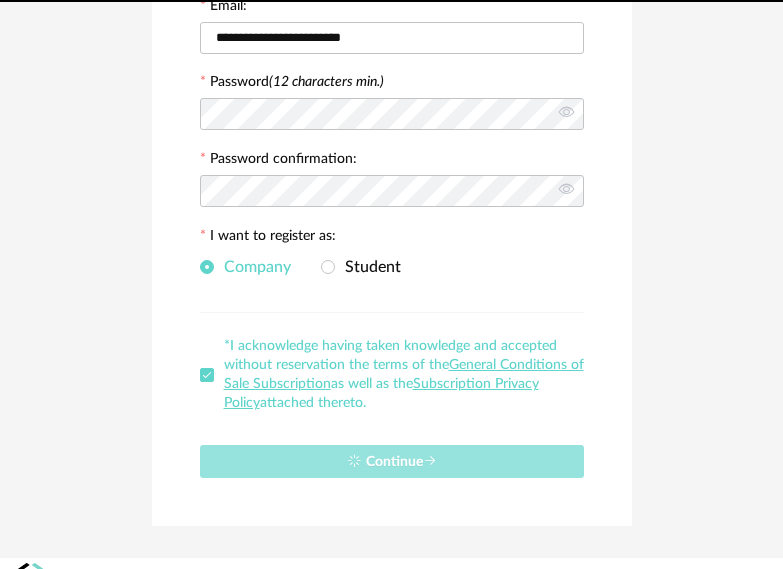 type 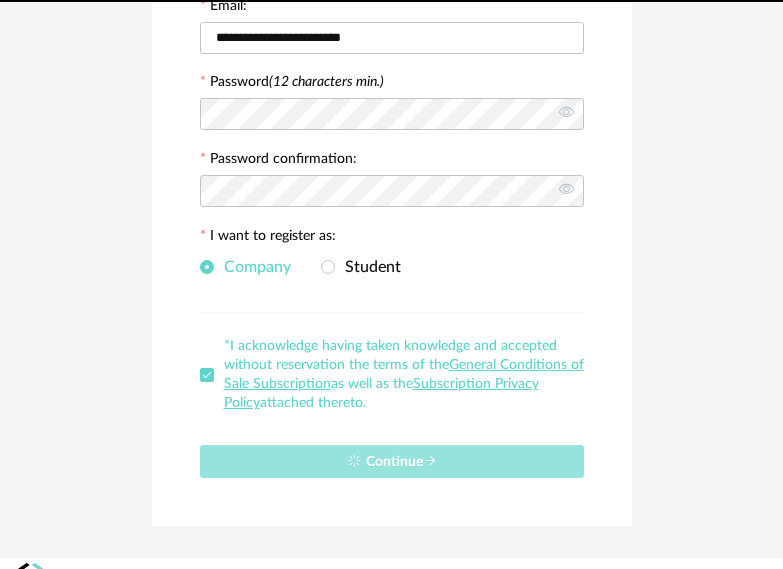 scroll, scrollTop: 0, scrollLeft: 0, axis: both 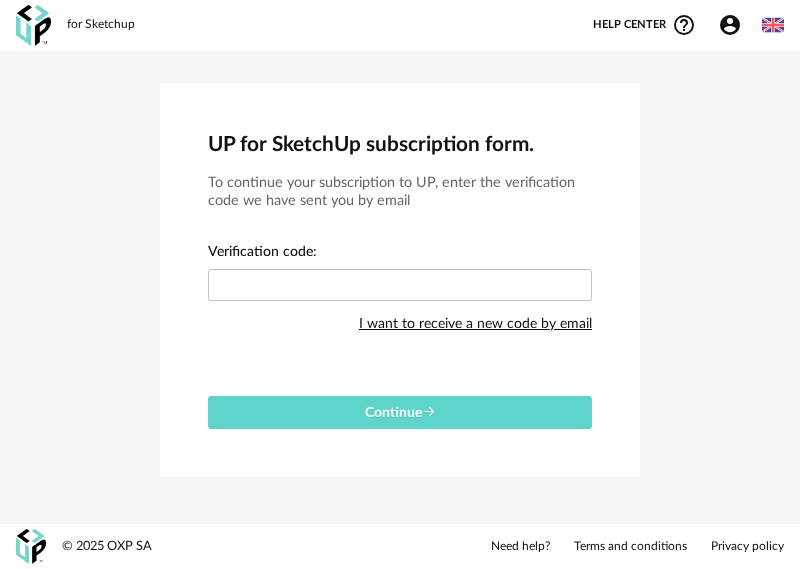 click on "I want to receive a new code by email" at bounding box center (475, 324) 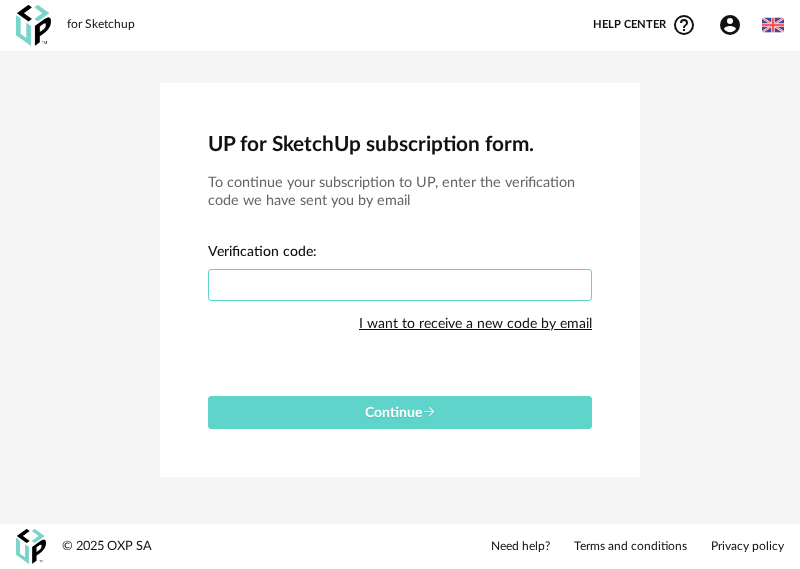 click at bounding box center [400, 285] 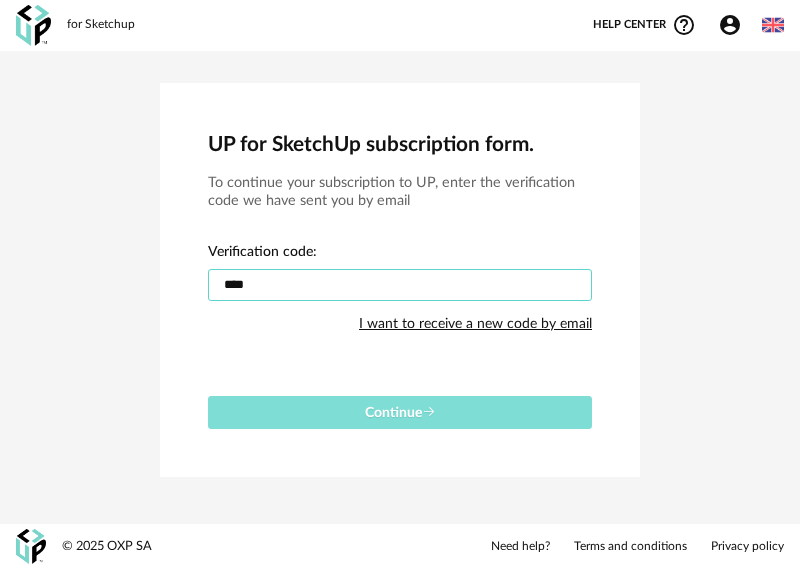 type on "****" 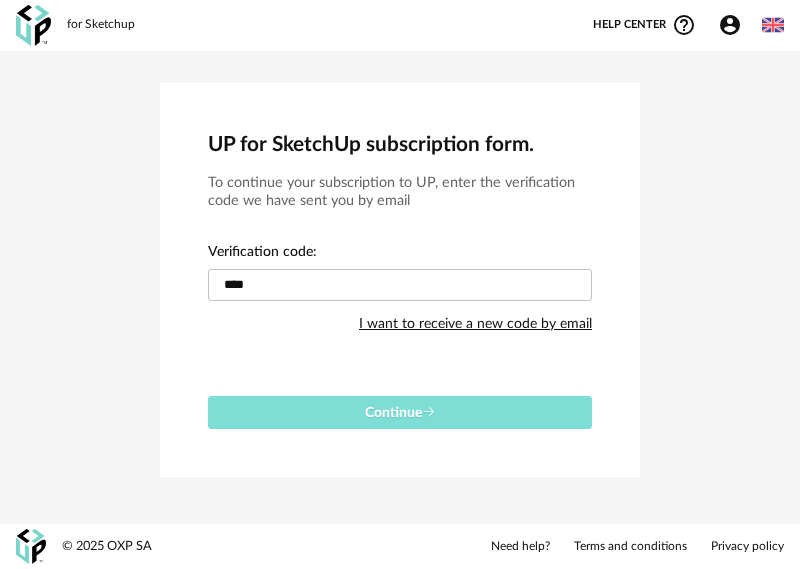 click on "Continue" at bounding box center (400, 412) 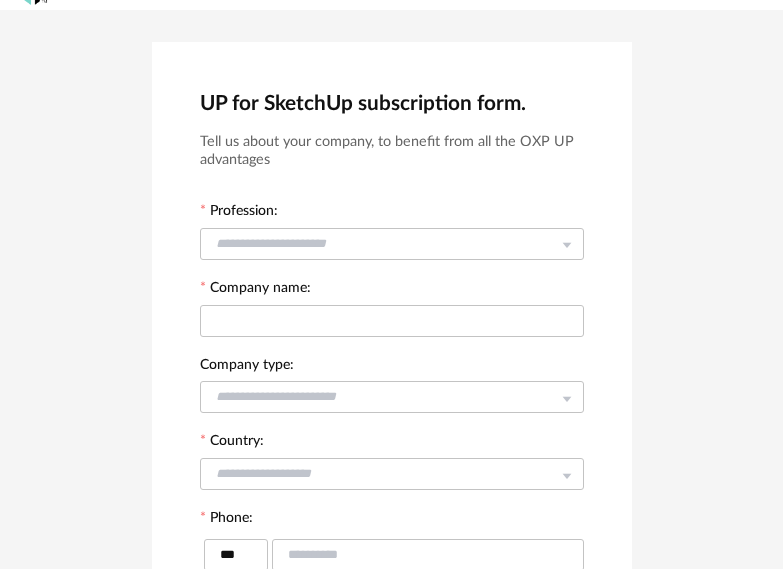 scroll, scrollTop: 0, scrollLeft: 0, axis: both 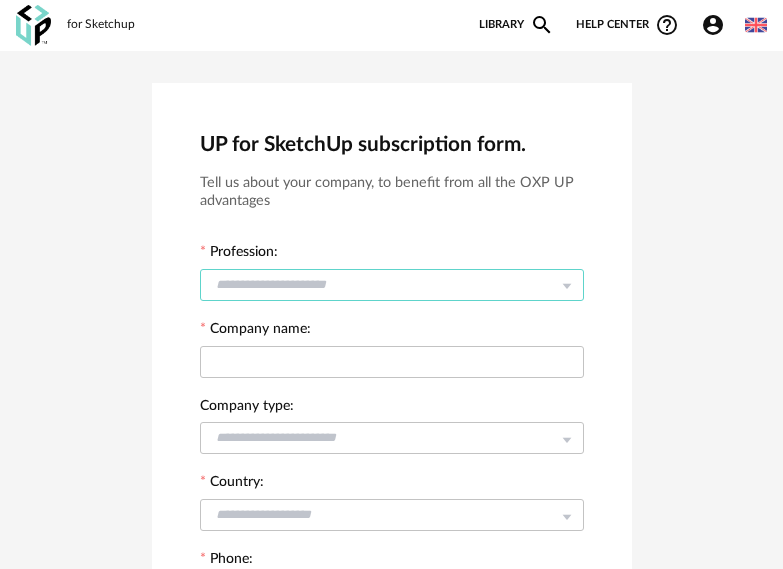 click at bounding box center (392, 285) 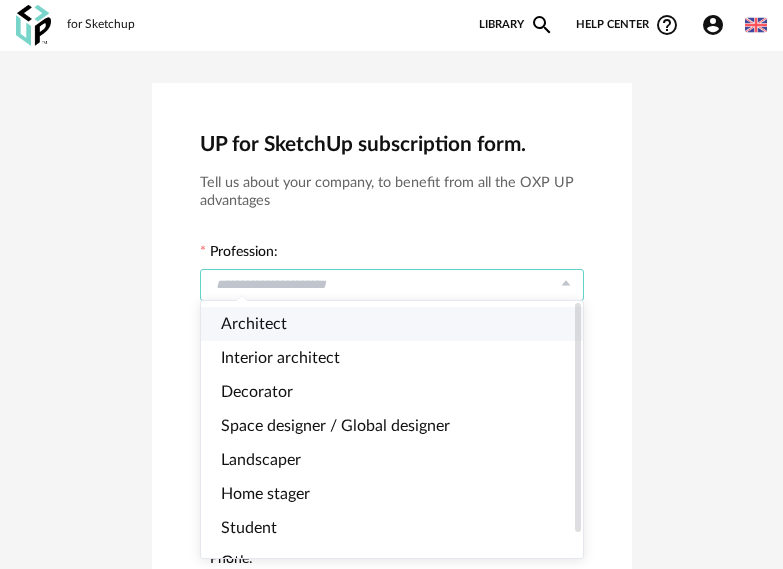 click on "Architect" at bounding box center (400, 324) 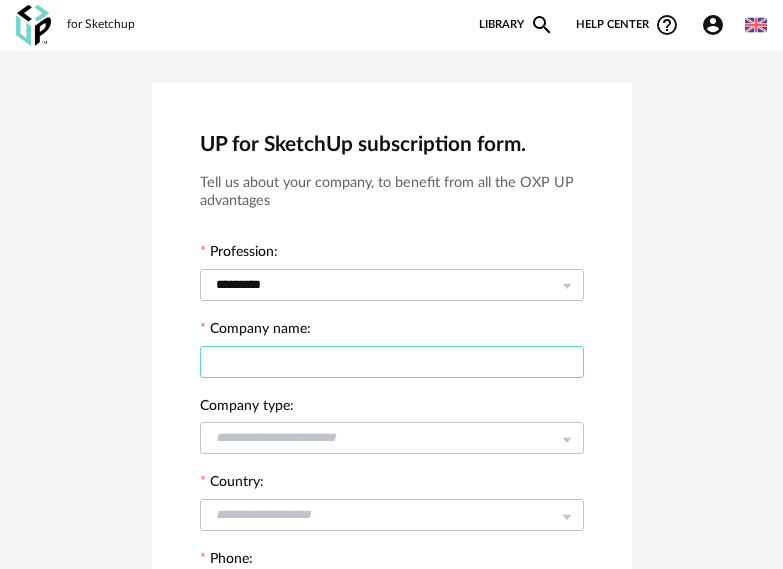 click at bounding box center [392, 362] 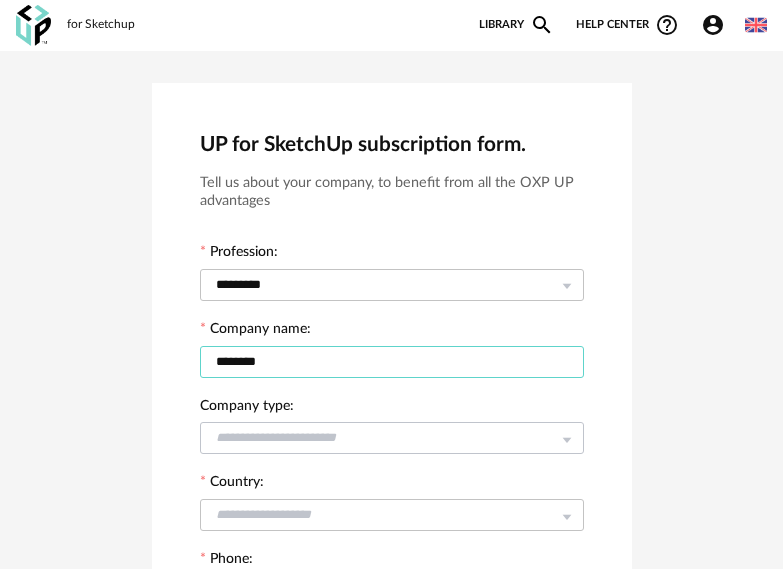 type on "********" 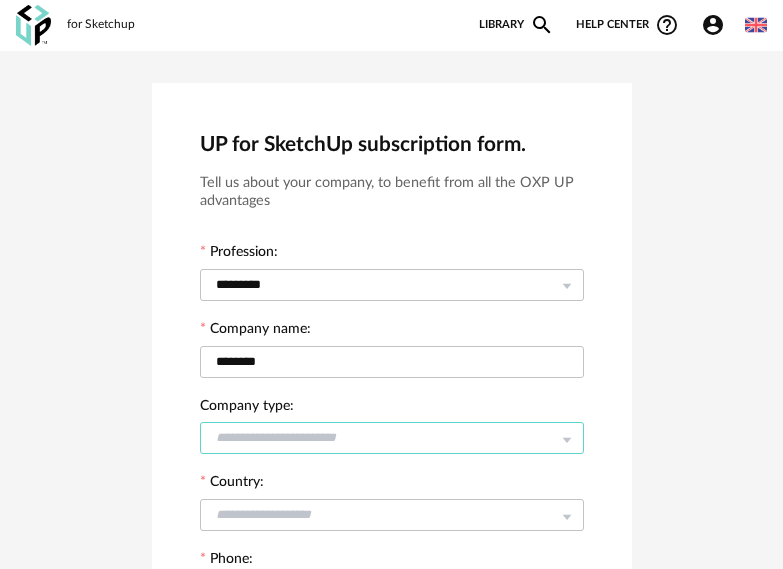 click at bounding box center (392, 438) 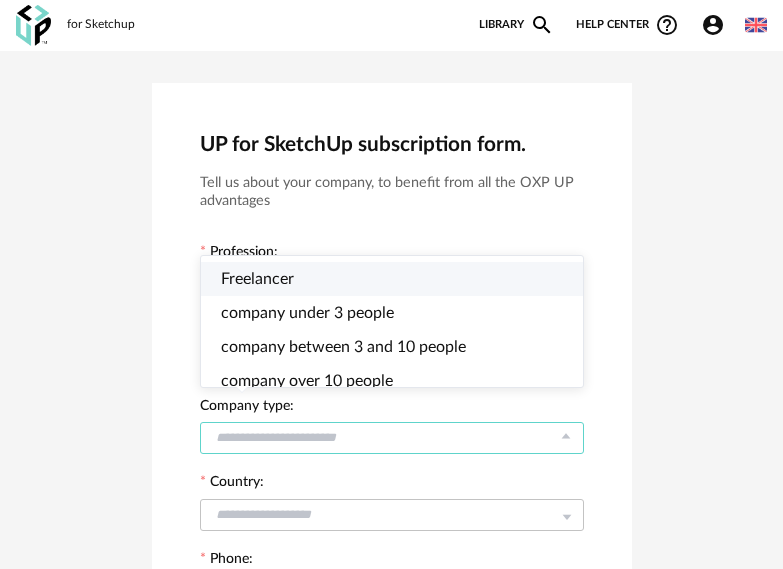click on "Freelancer" at bounding box center [400, 279] 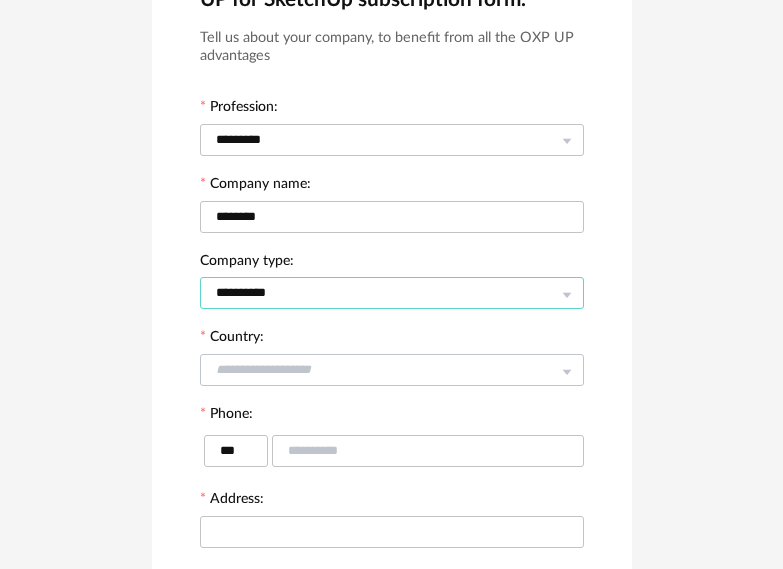 scroll, scrollTop: 200, scrollLeft: 0, axis: vertical 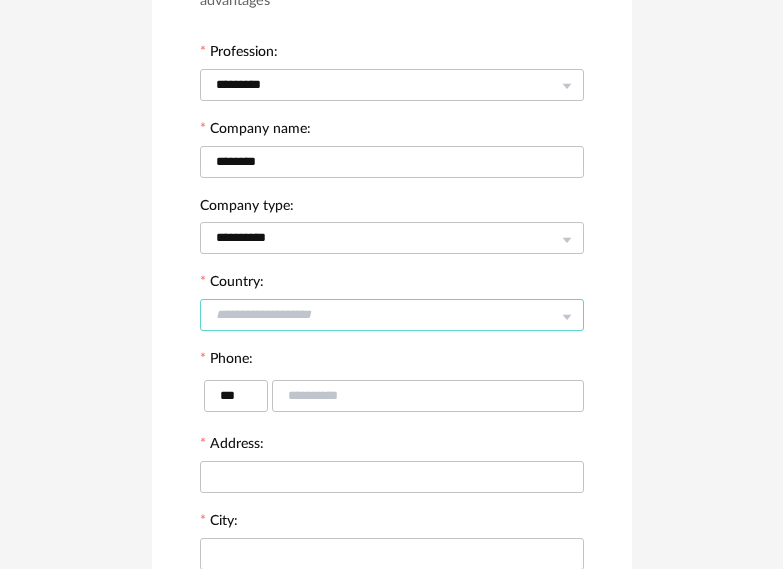 click at bounding box center [392, 315] 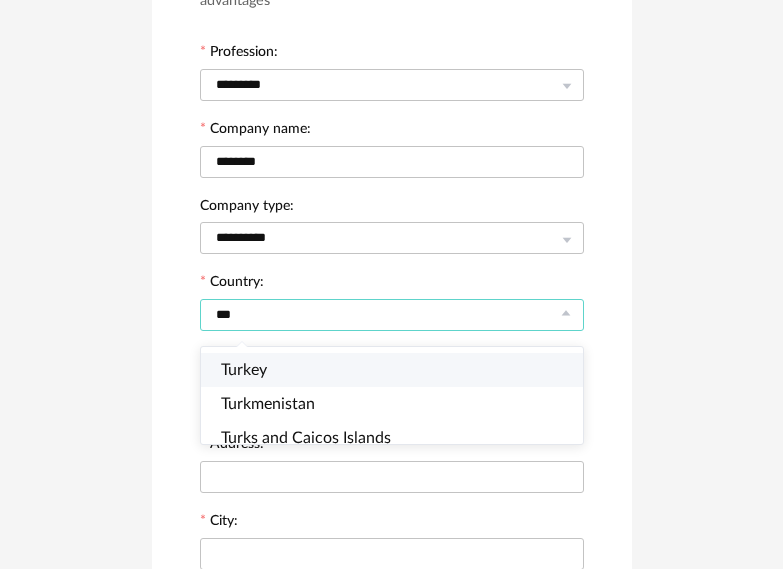 click on "Turkey" at bounding box center (400, 370) 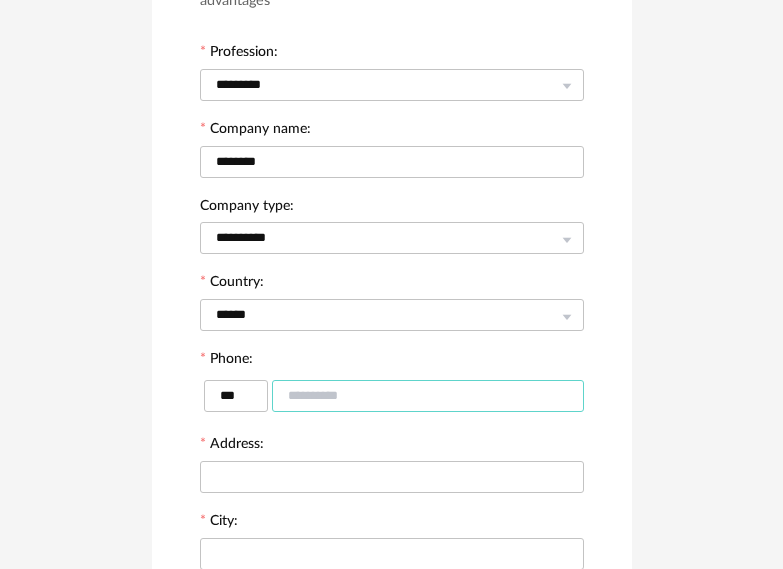 click at bounding box center (428, 396) 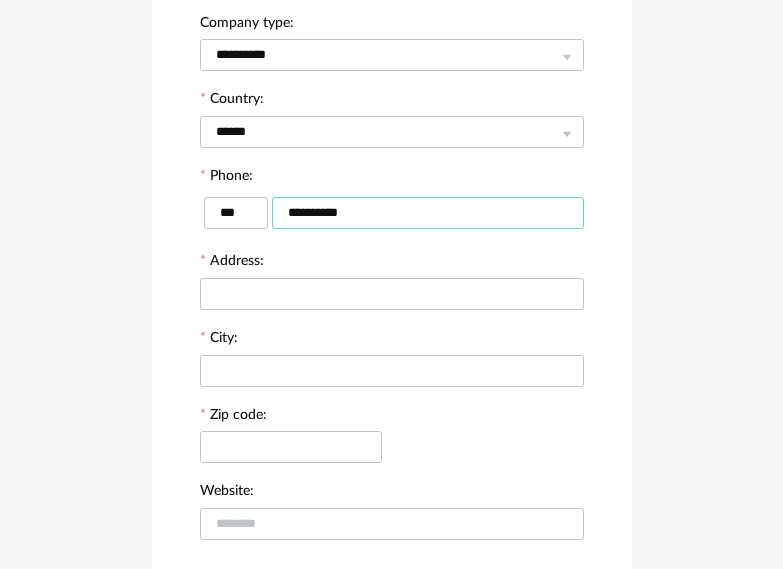 scroll, scrollTop: 400, scrollLeft: 0, axis: vertical 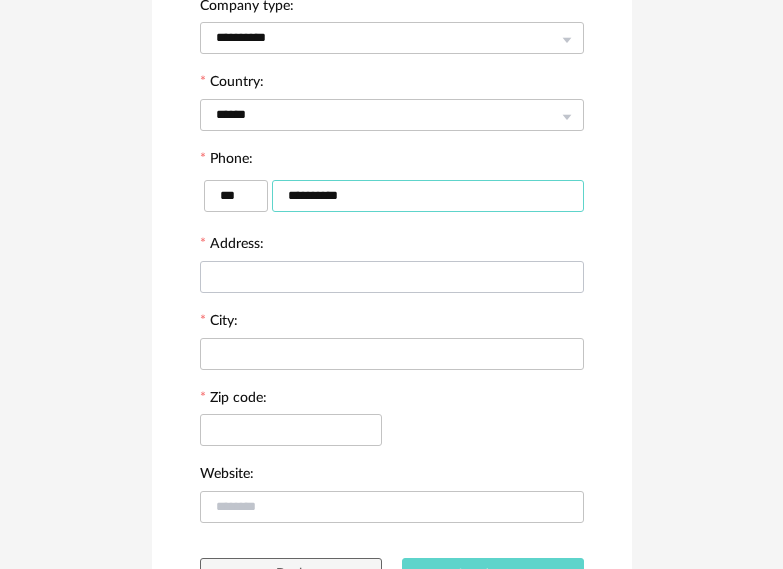 type on "**********" 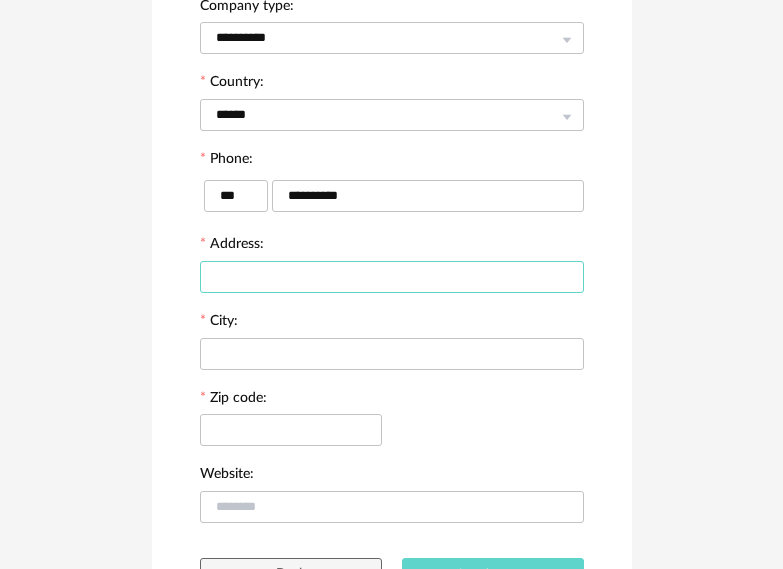 click at bounding box center [392, 277] 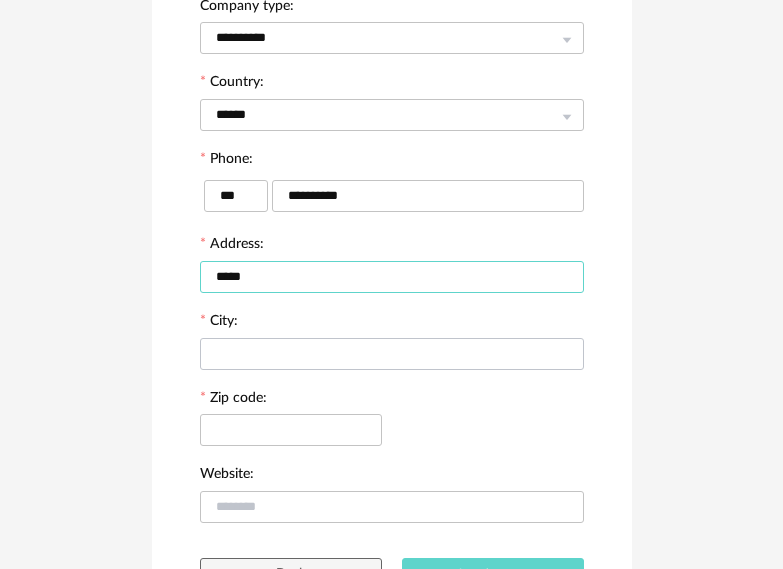 type on "*****" 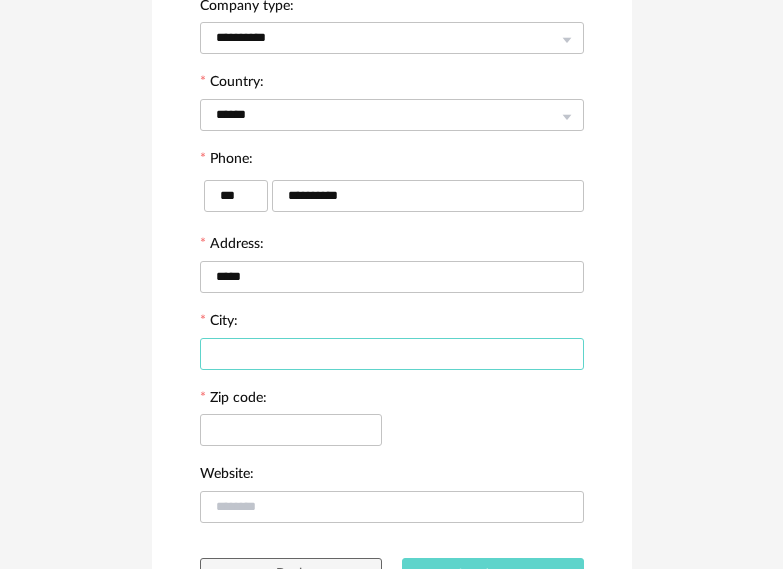 click at bounding box center [392, 354] 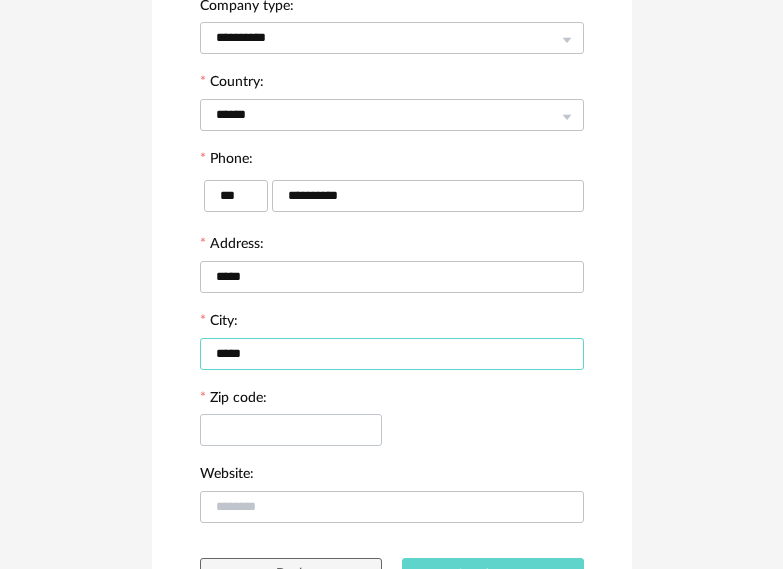 type on "*****" 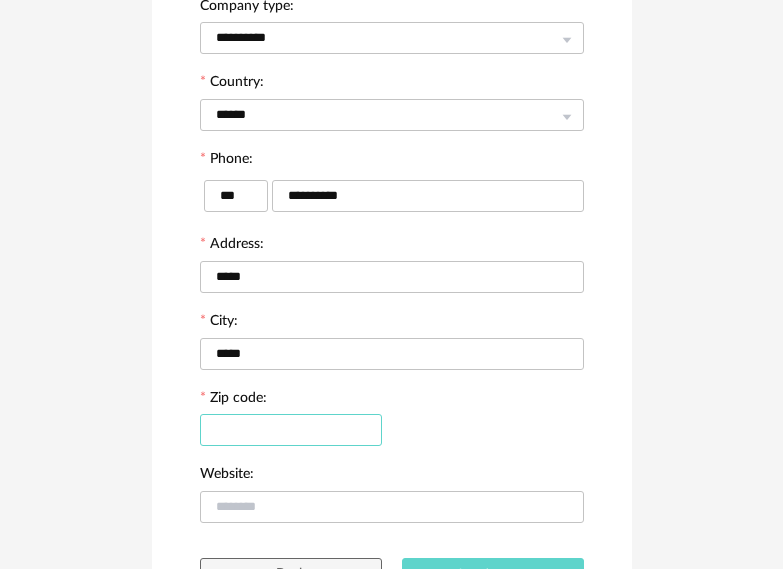 click at bounding box center [291, 430] 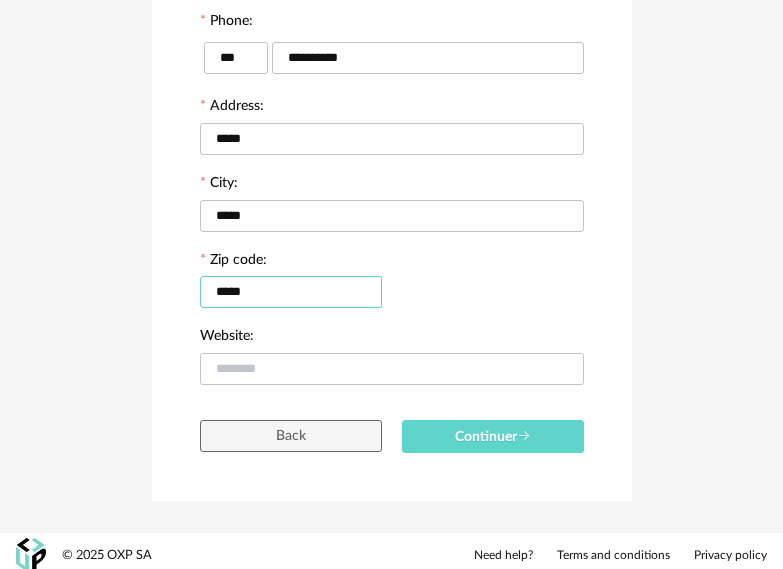 scroll, scrollTop: 547, scrollLeft: 0, axis: vertical 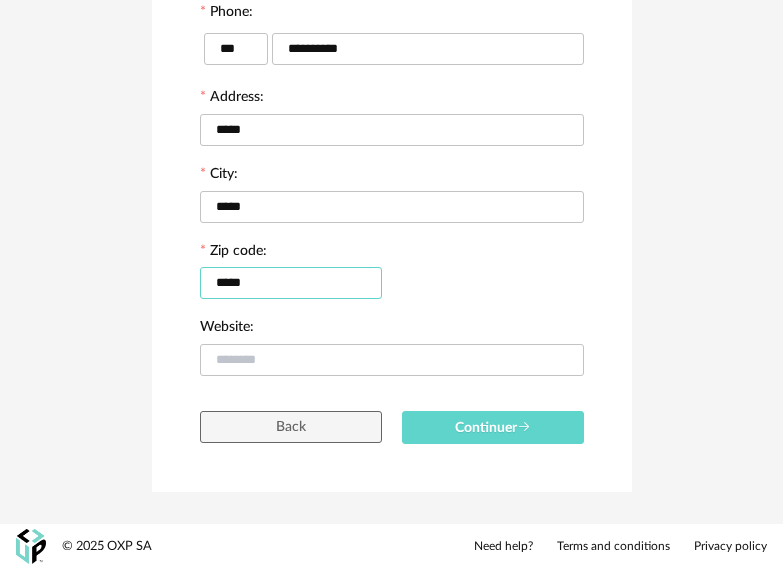 type on "*****" 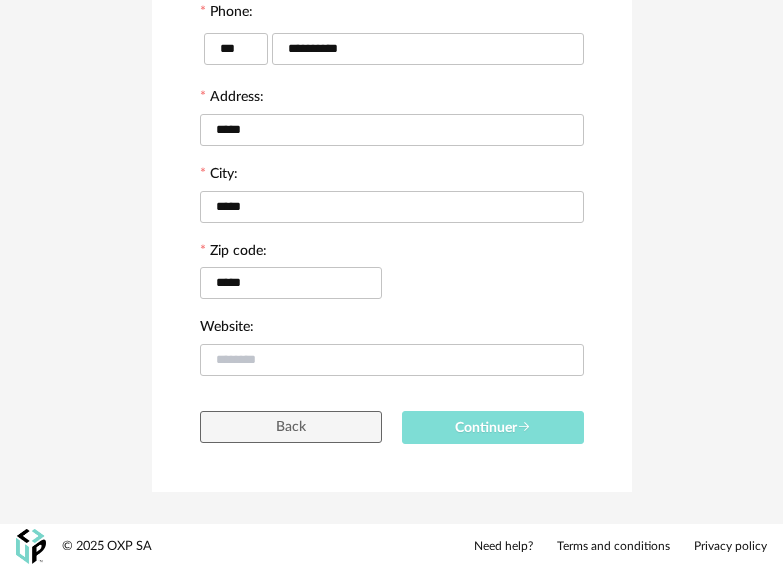 click at bounding box center [524, 427] 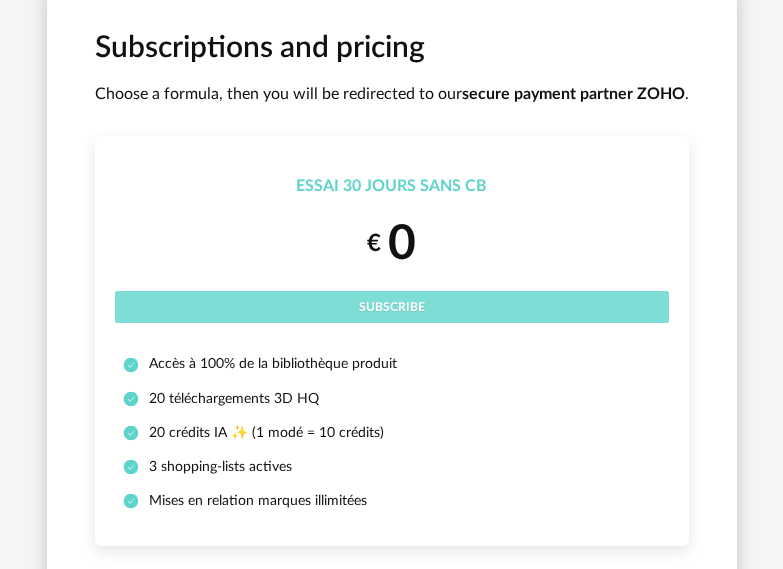 scroll, scrollTop: 100, scrollLeft: 0, axis: vertical 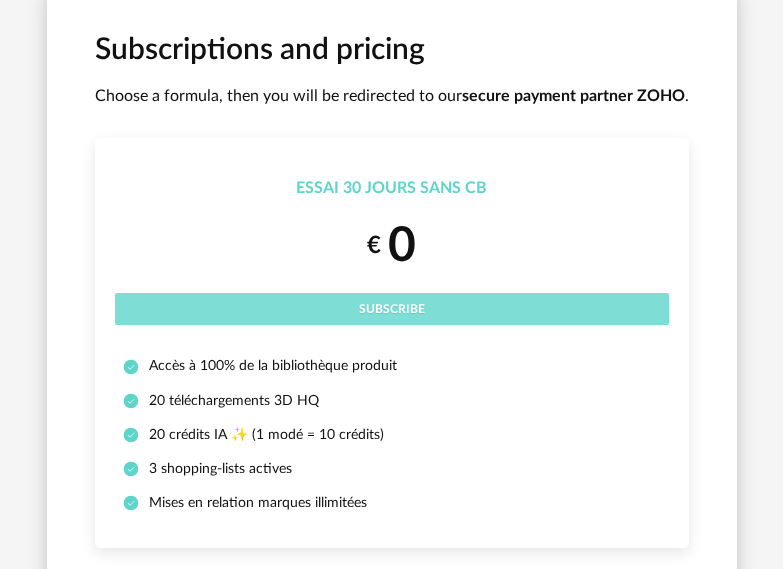 click on "Subscribe" at bounding box center (392, 309) 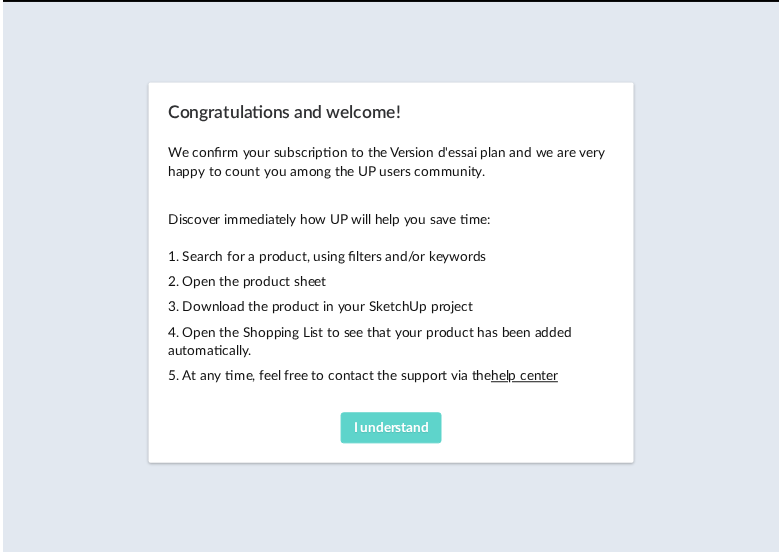 scroll, scrollTop: 0, scrollLeft: 0, axis: both 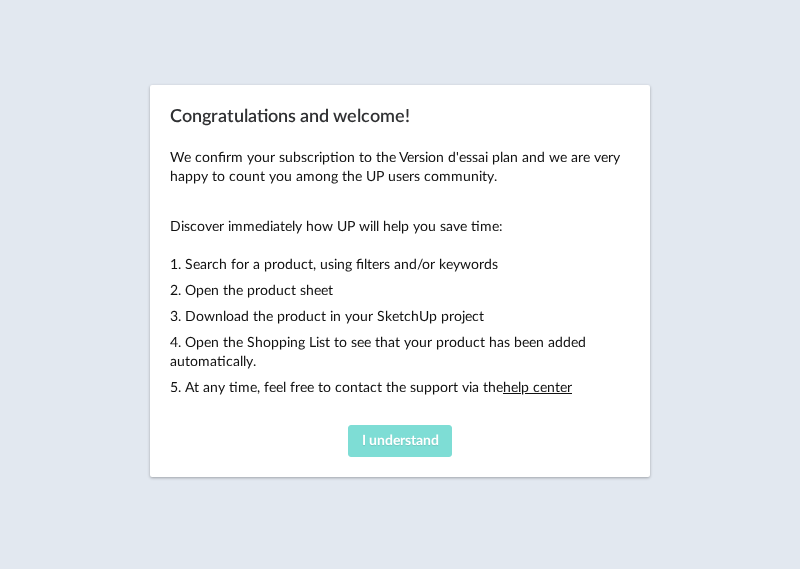 click on "I understand" at bounding box center (400, 441) 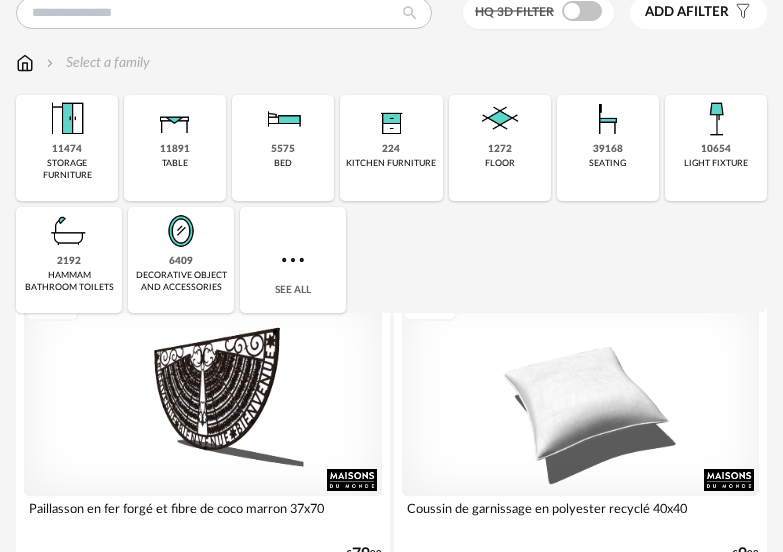 scroll, scrollTop: 0, scrollLeft: 0, axis: both 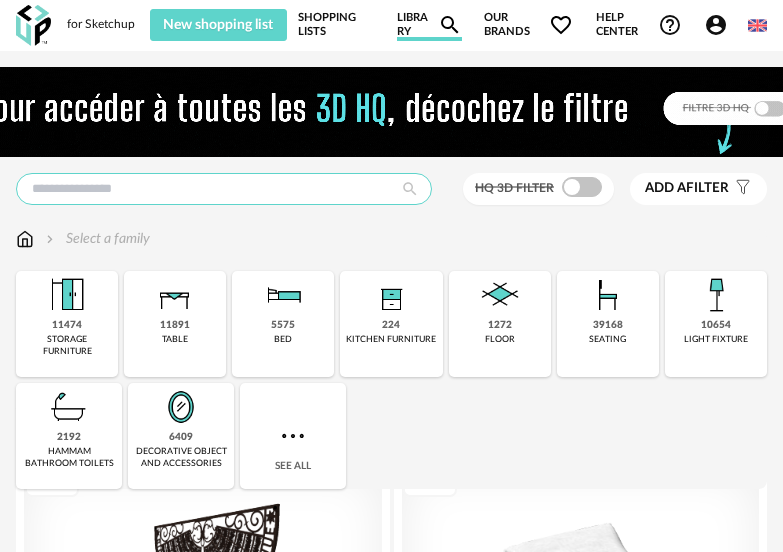 click at bounding box center [224, 189] 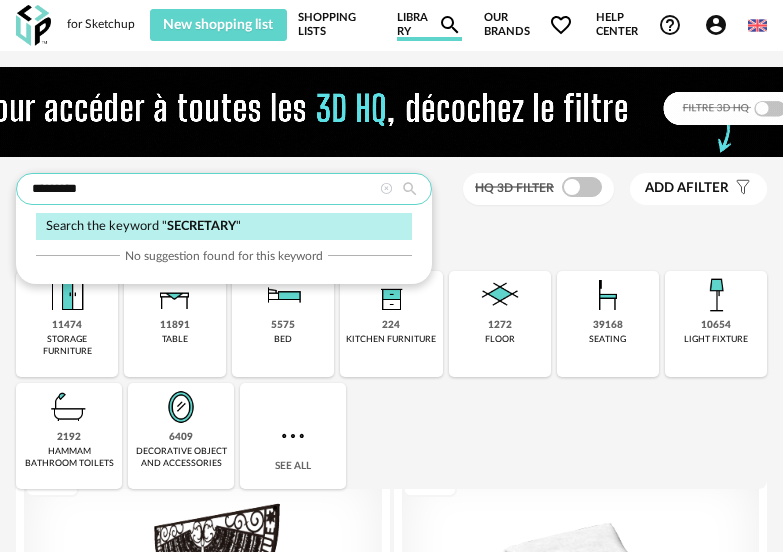 type on "*********" 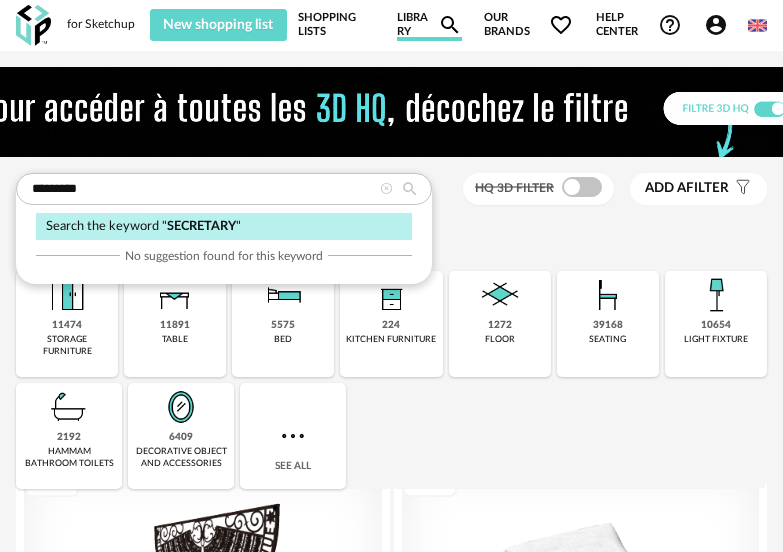 click on "Search the keyword " SECRETARY "" at bounding box center [224, 226] 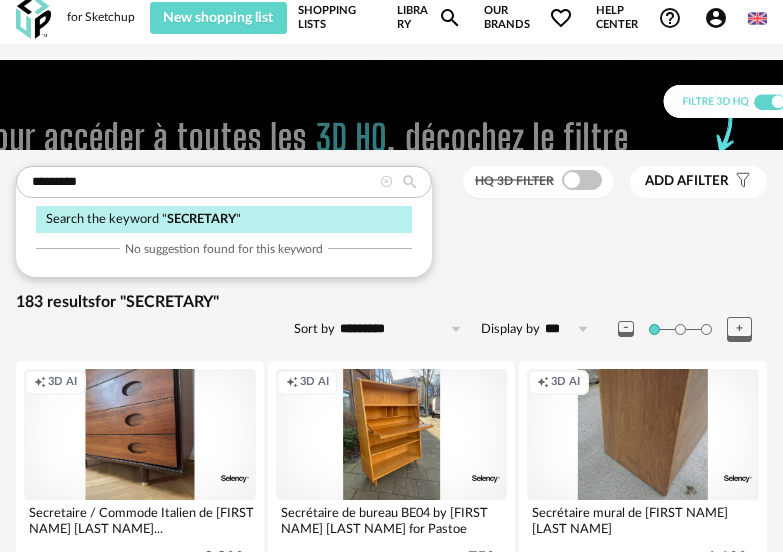 scroll, scrollTop: 0, scrollLeft: 0, axis: both 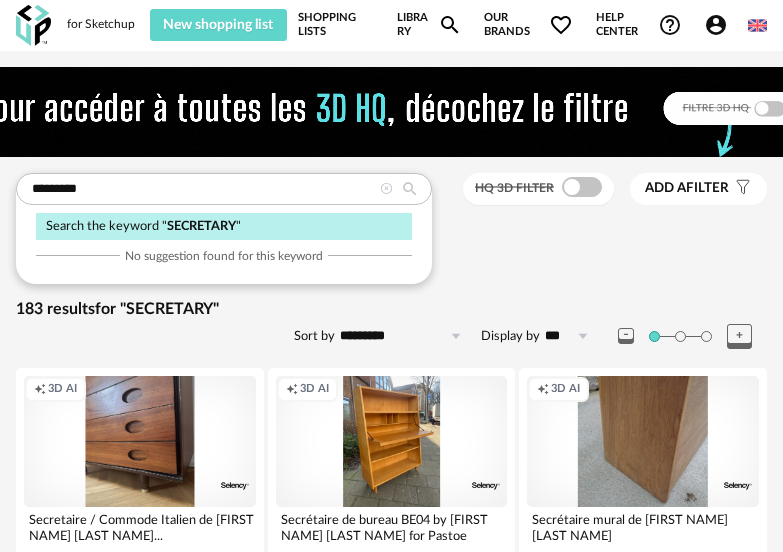 click on "Add a  filter" at bounding box center (687, 188) 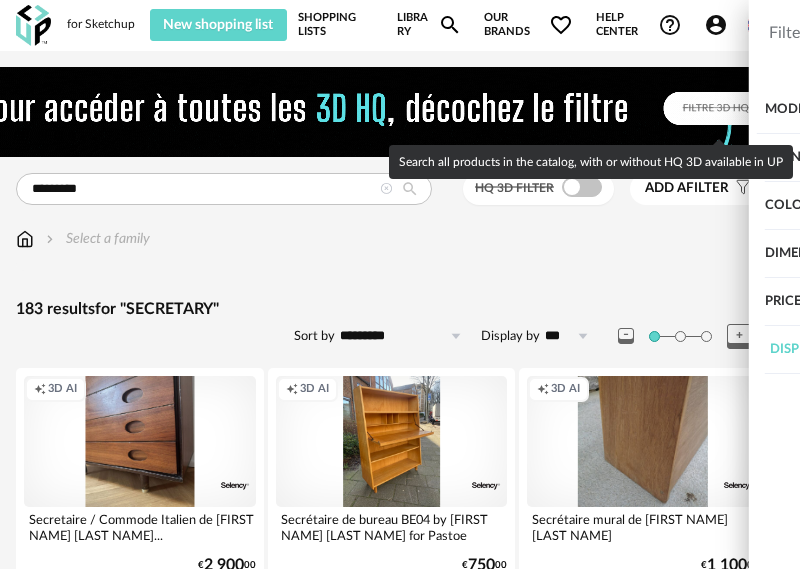 click at bounding box center (760, 109) 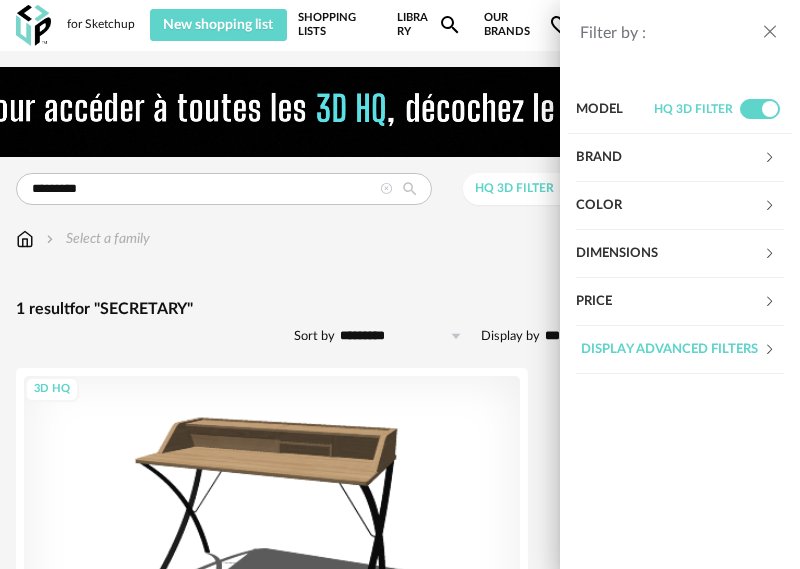 click on "Brand" at bounding box center [669, 158] 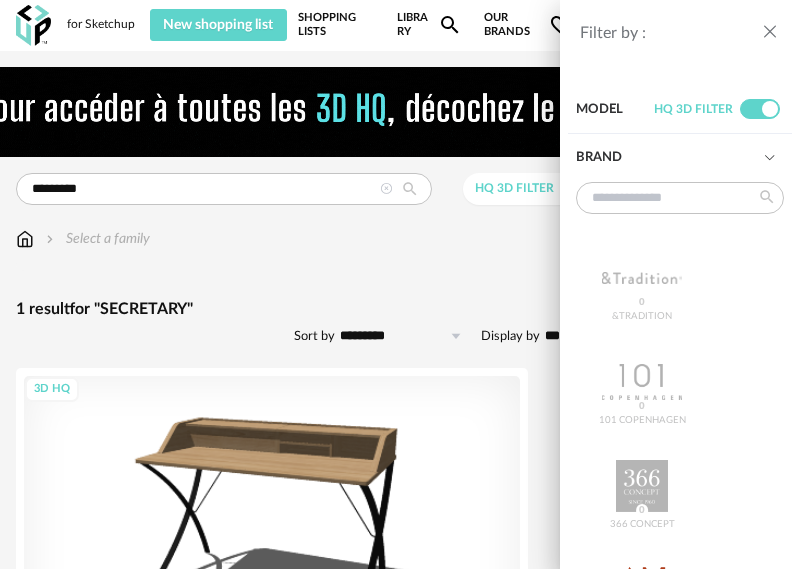 click on "Brand" at bounding box center [669, 158] 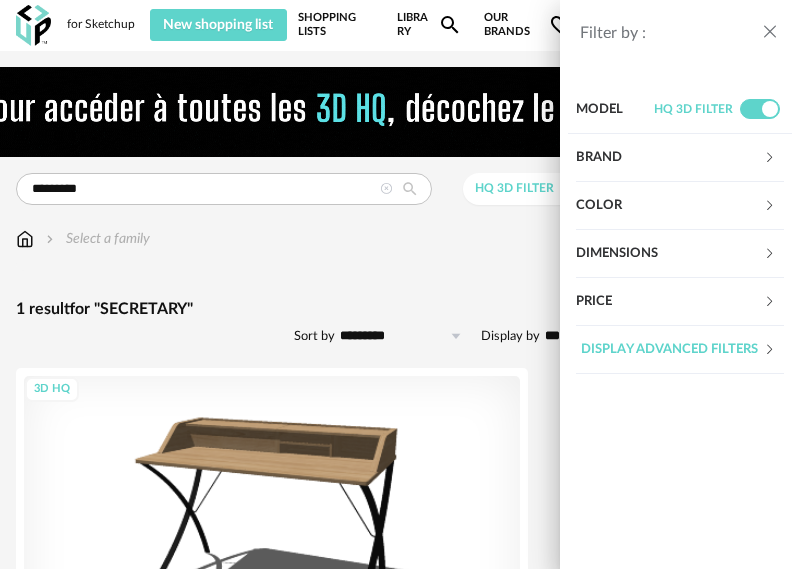 click on "Price" at bounding box center (669, 302) 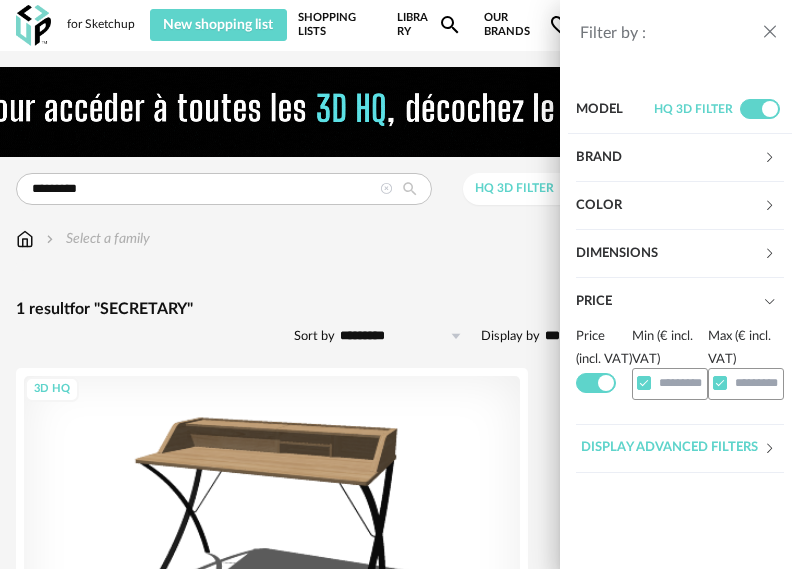 click on "Filter by :   Model
HQ 3D filter
Brand
&tradition
0
101 Copenhagen
0
366 Concept
0
AMPM
1
AYTM
0
Acte DECO
0
Airborne Design
0
Alinea
0     Arrow Right icon
Display all brands
All brands   Close icon
Color
black
0
steel
0
beige
0
white
0
gray
0
brown
0
yellow
0
orange
0
red
0
pink
0
purple
0
blue
0
green
0
transparent
0
silver
0
gold - brass
0
wood
0
multicolor
0
Dimensions
Height    *** 0% 10% 20% 30% 40% 50% 60% 70% 80% 90% 100%     ** 0% 10% 20% 30% 40% 50% 60% 70% 80% 90% 100%     Width    *** 0% 10%" at bounding box center (400, 284) 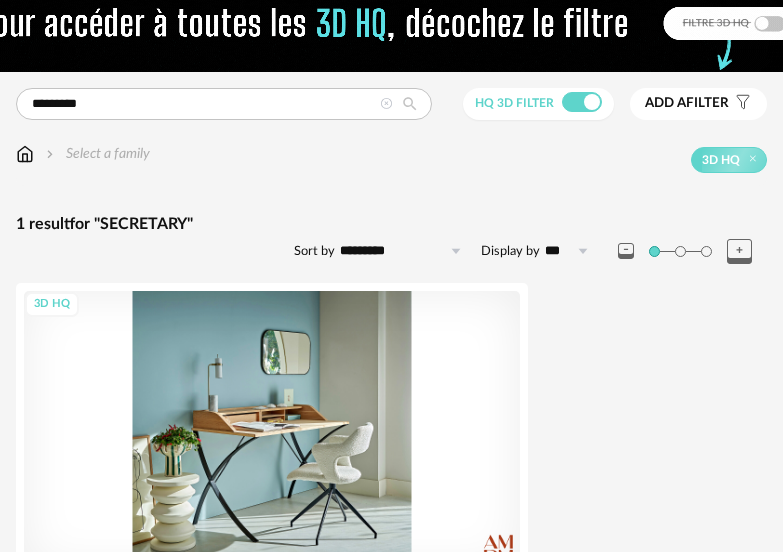scroll, scrollTop: 261, scrollLeft: 0, axis: vertical 